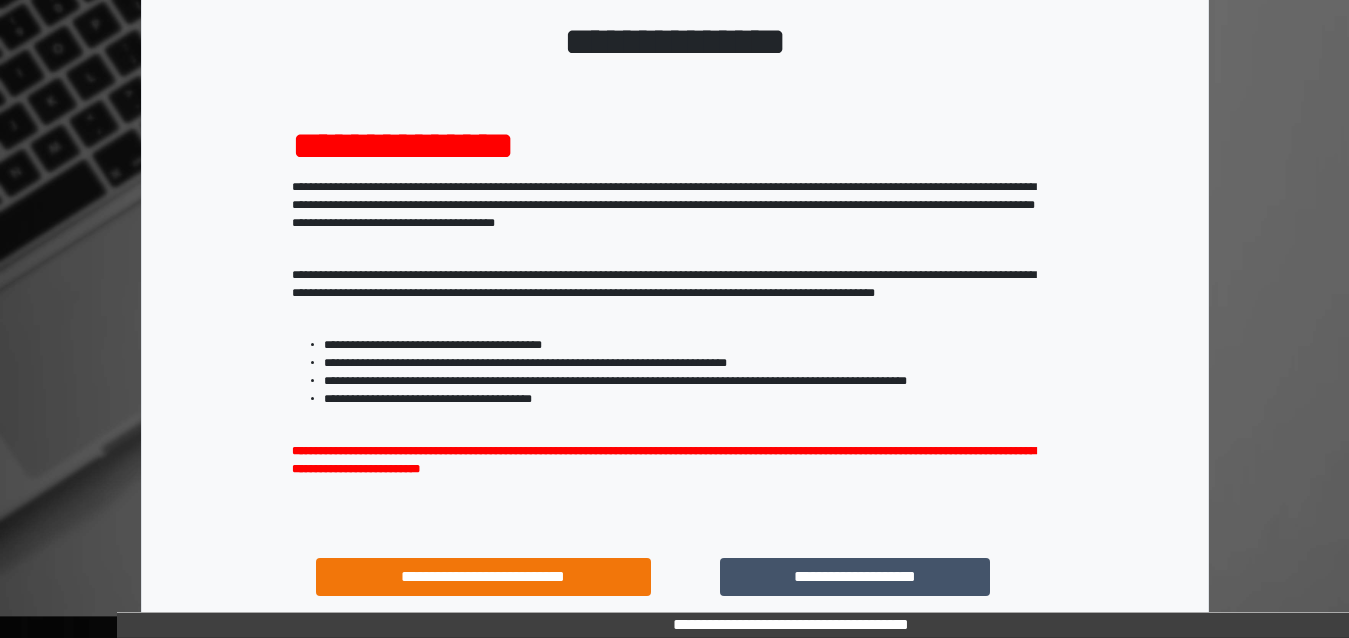 scroll, scrollTop: 290, scrollLeft: 0, axis: vertical 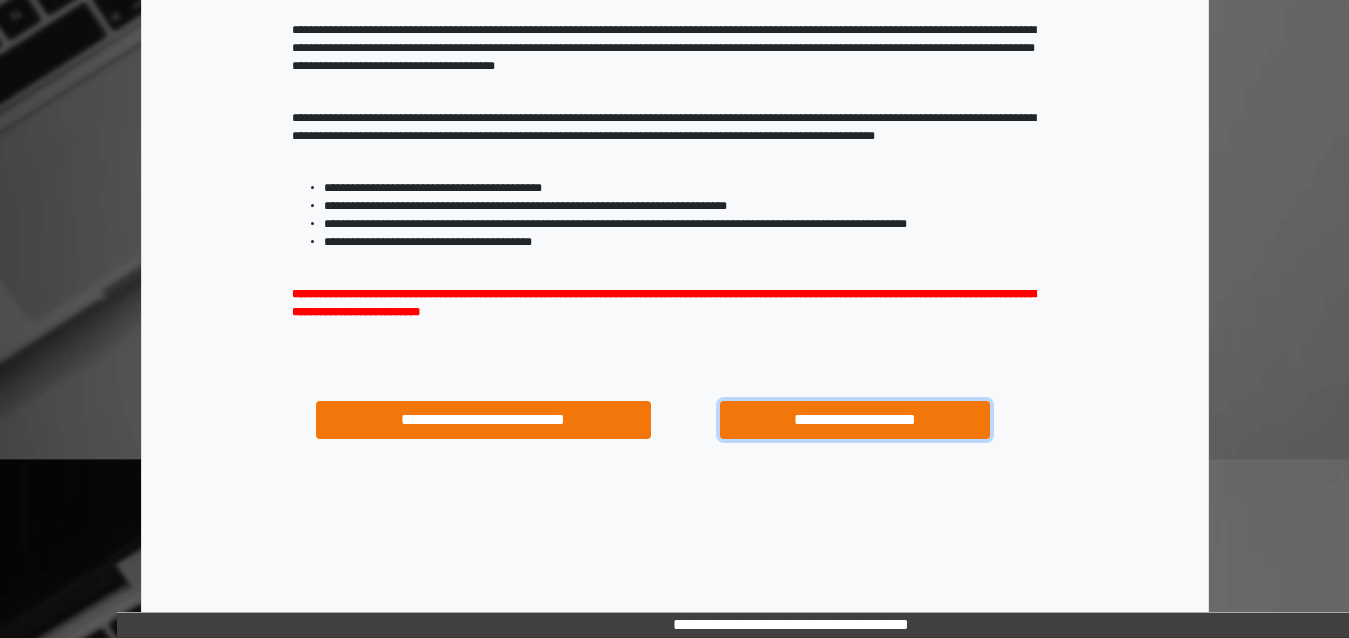 click on "**********" at bounding box center (854, 420) 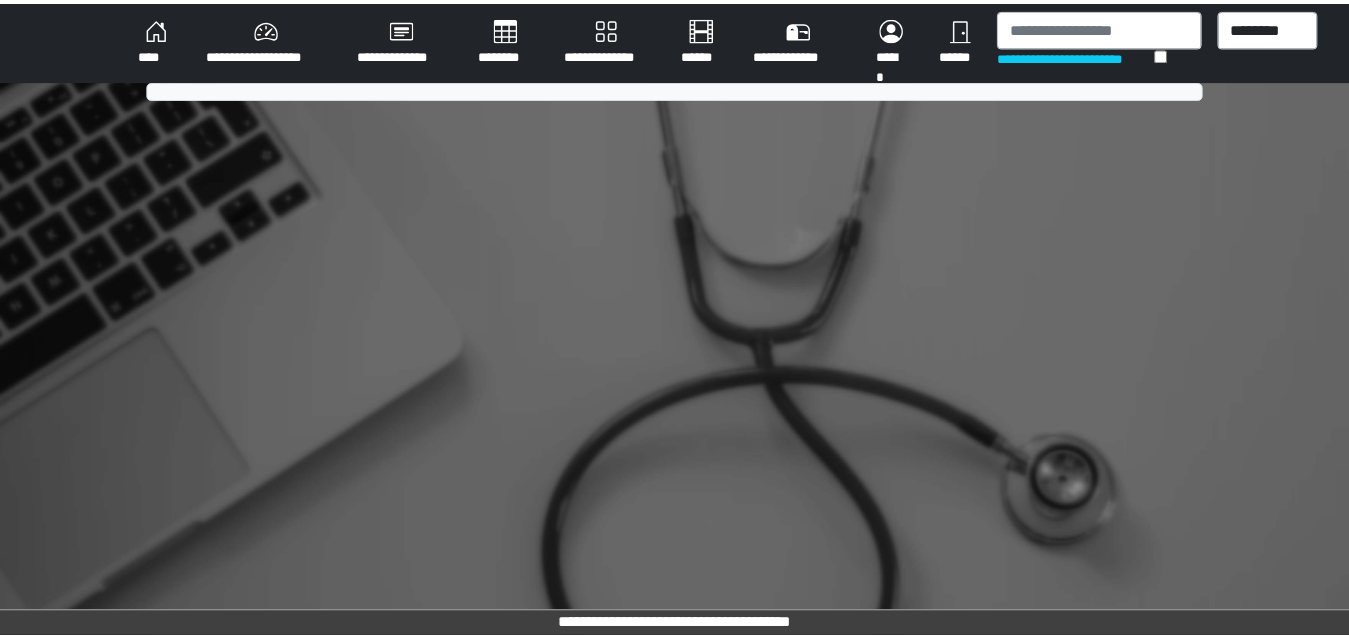scroll, scrollTop: 0, scrollLeft: 0, axis: both 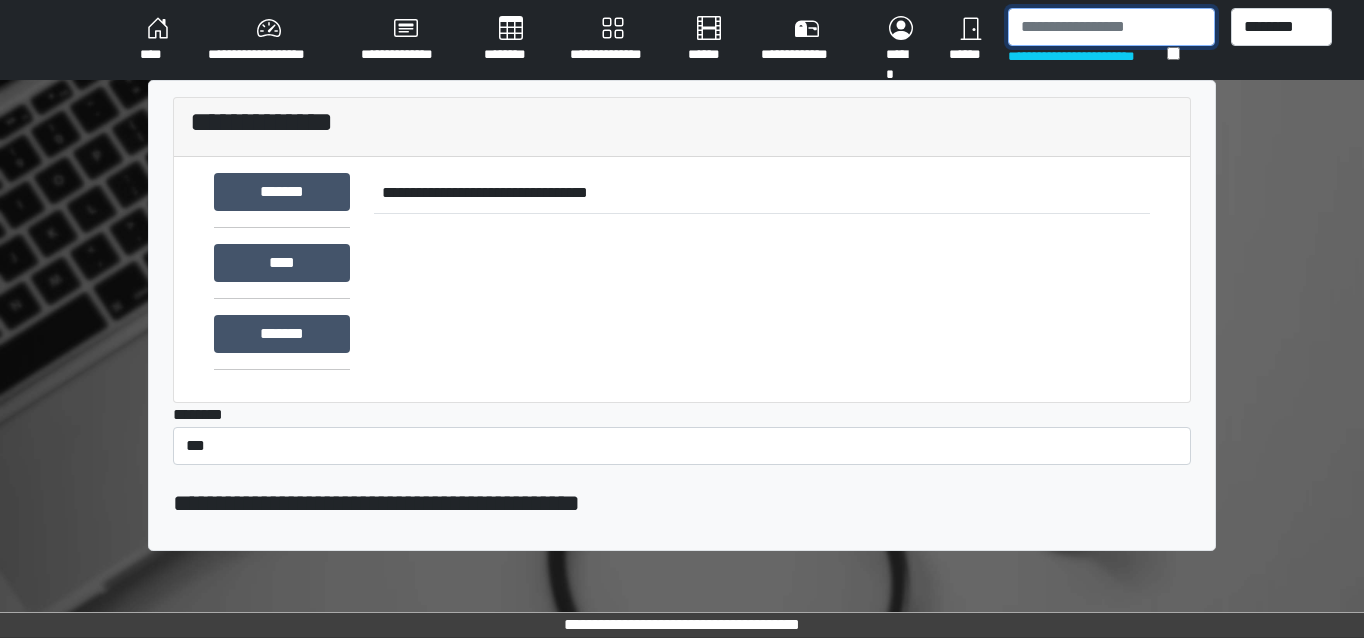 click at bounding box center (1111, 27) 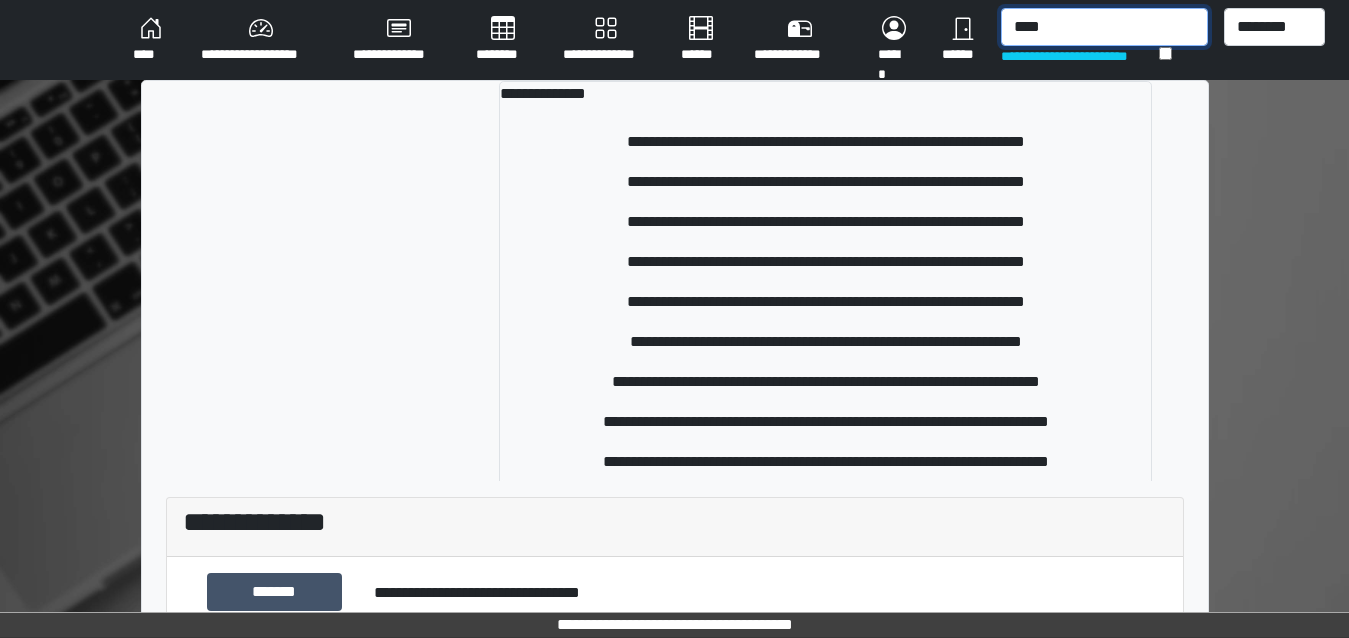 type on "****" 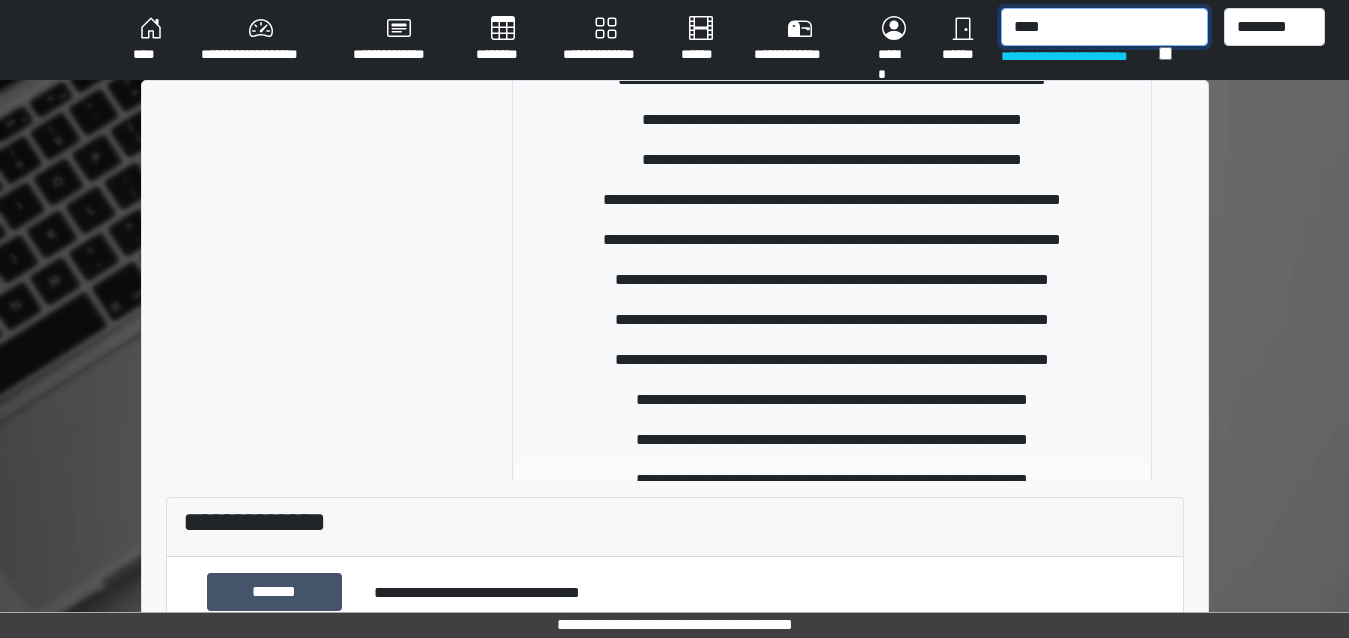 scroll, scrollTop: 498, scrollLeft: 0, axis: vertical 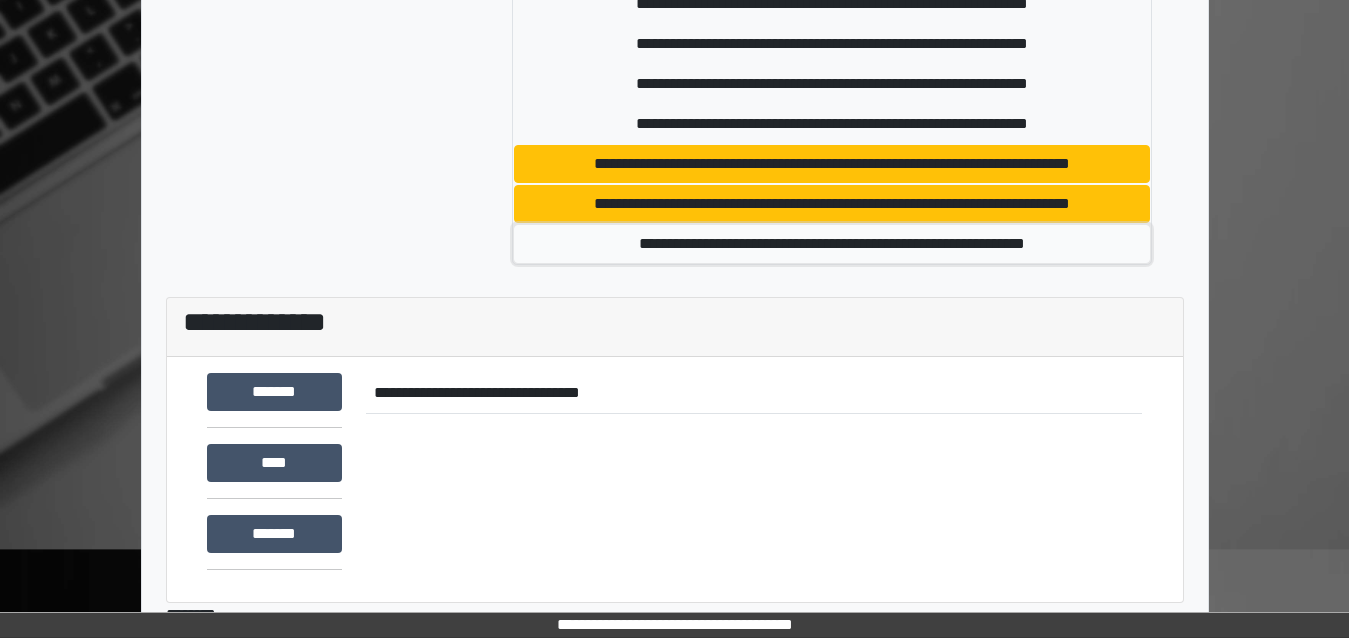 click on "**********" at bounding box center (832, 244) 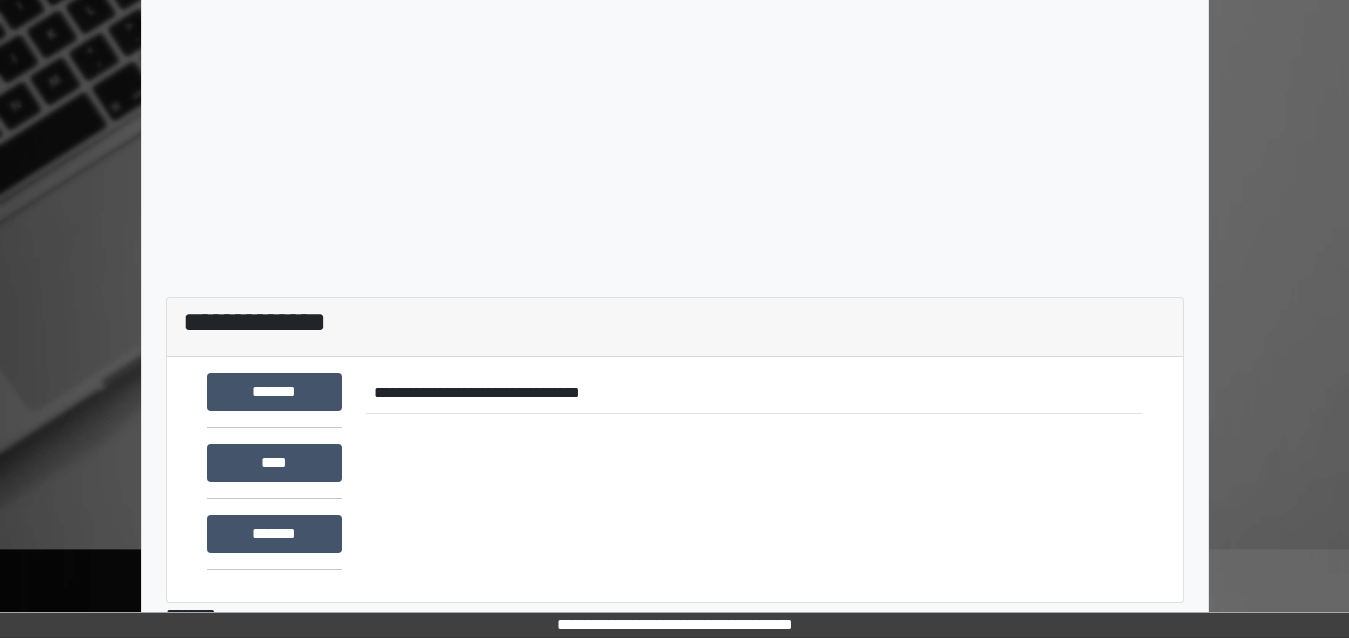 type 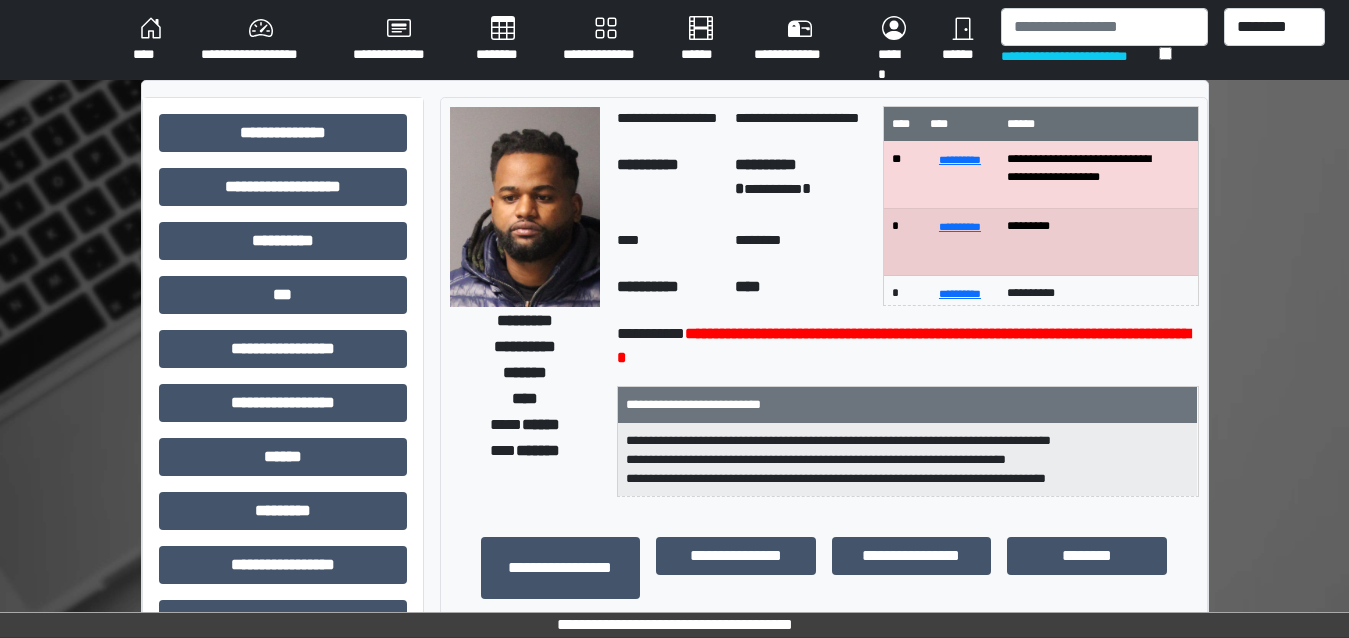 scroll, scrollTop: 100, scrollLeft: 0, axis: vertical 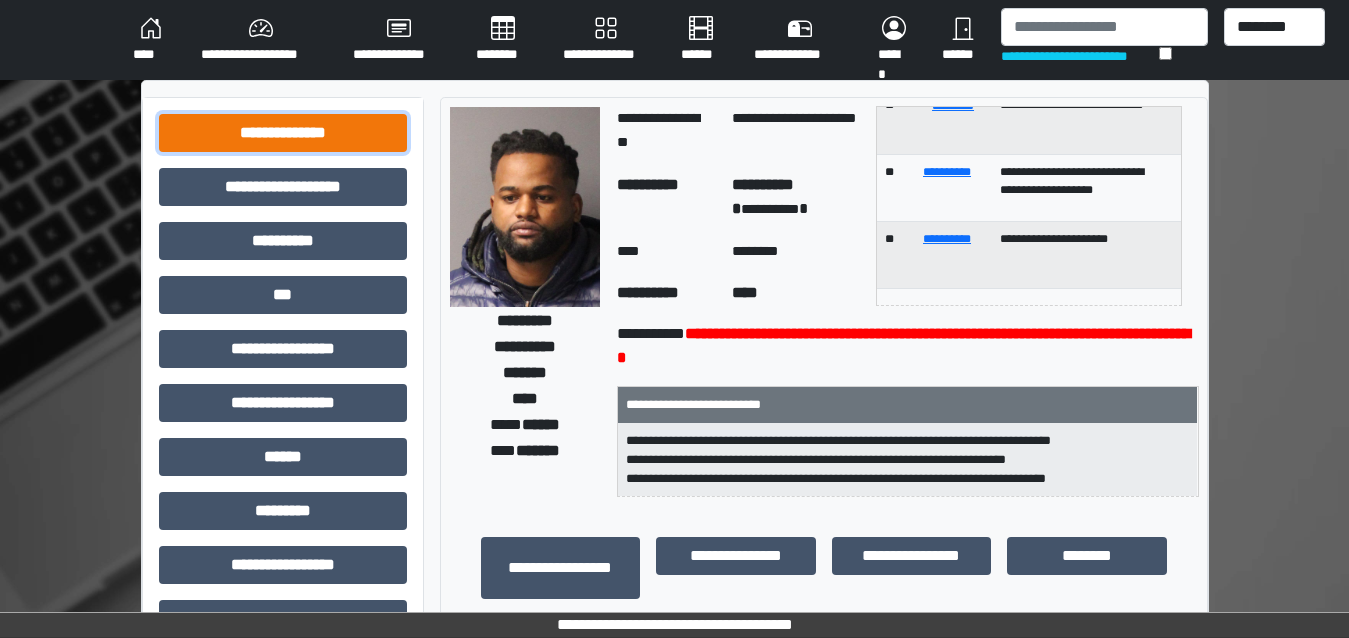 click on "**********" at bounding box center [283, 133] 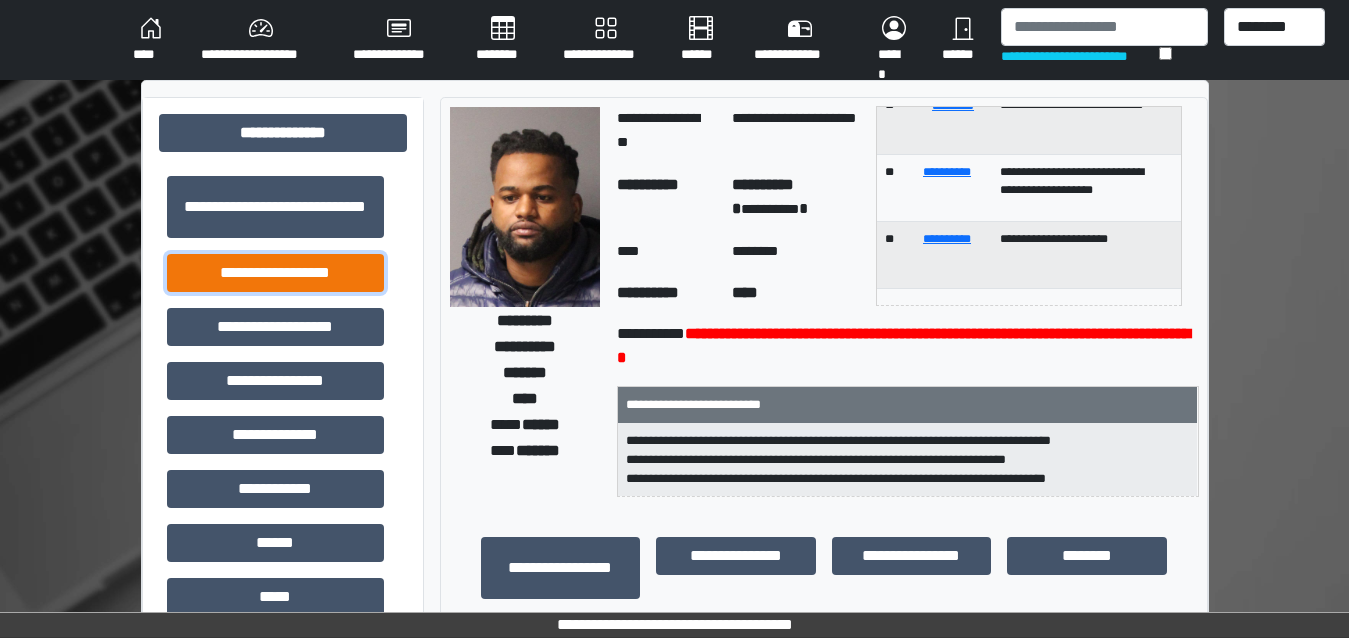 click on "**********" at bounding box center [275, 273] 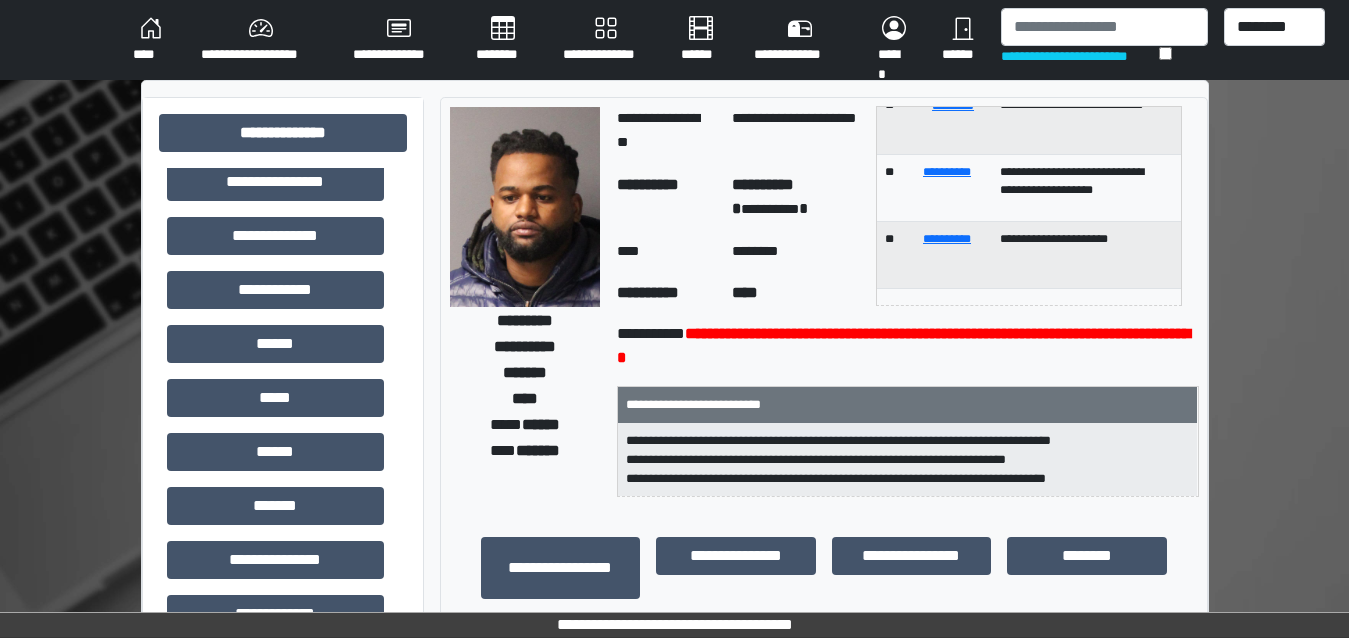 scroll, scrollTop: 200, scrollLeft: 0, axis: vertical 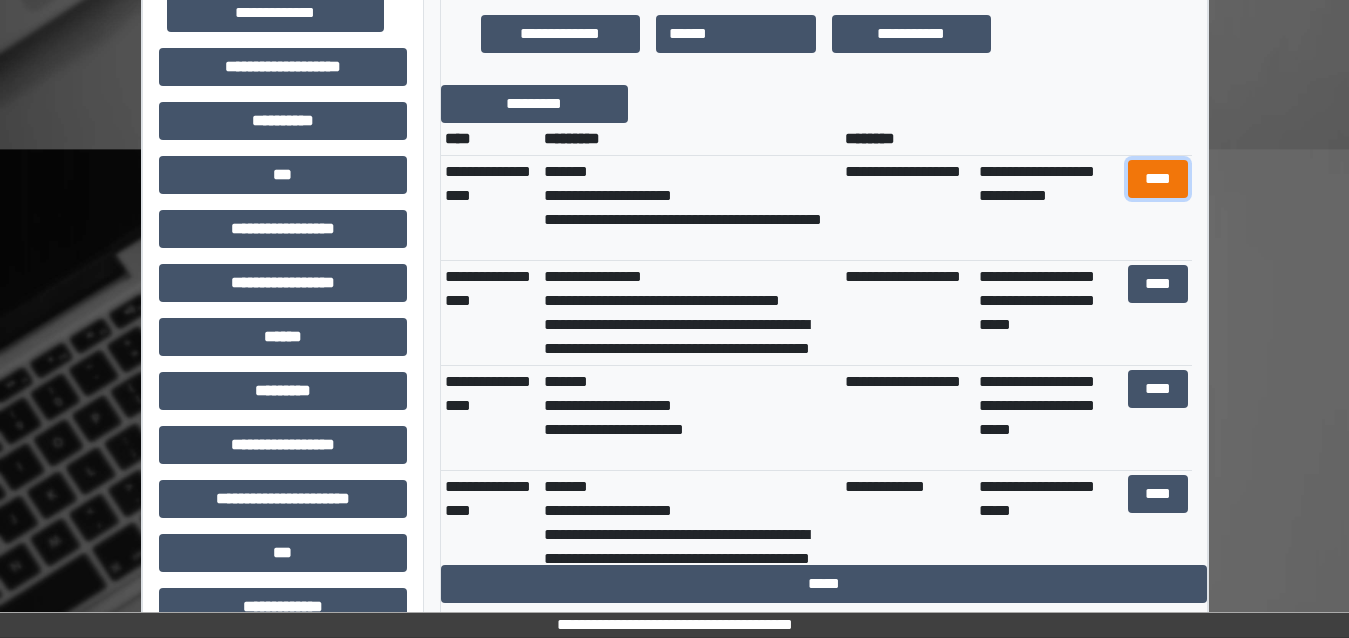 click on "****" at bounding box center [1158, 179] 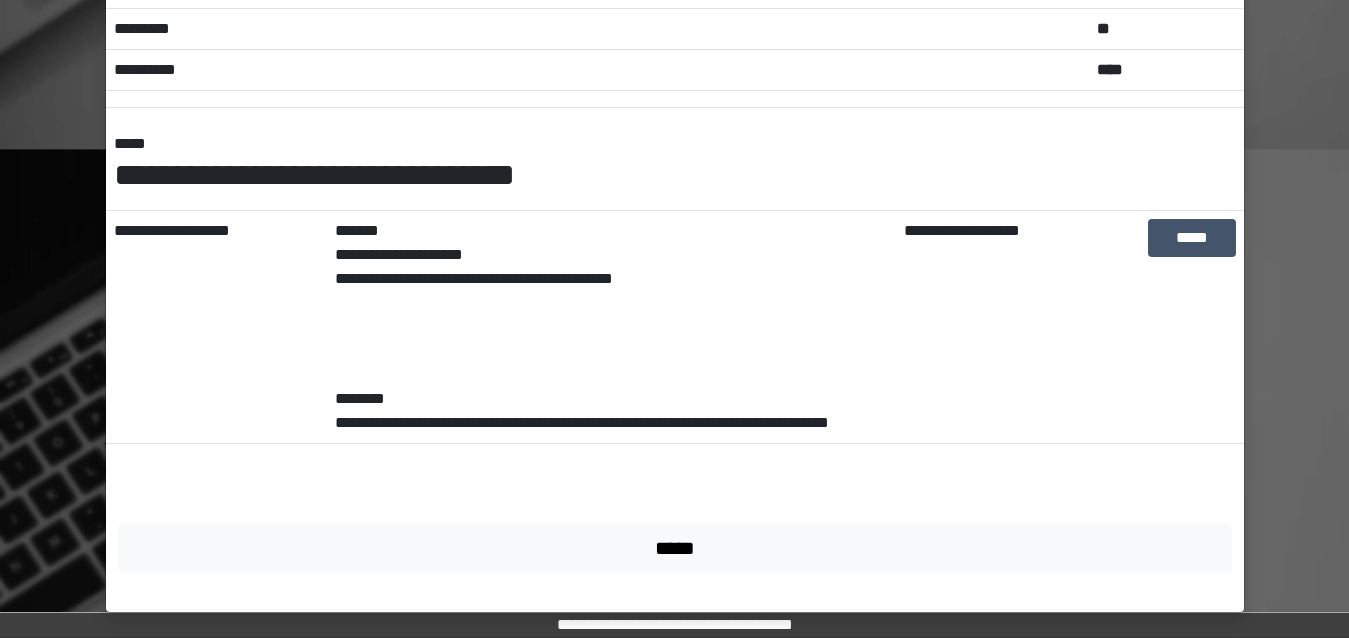scroll, scrollTop: 173, scrollLeft: 0, axis: vertical 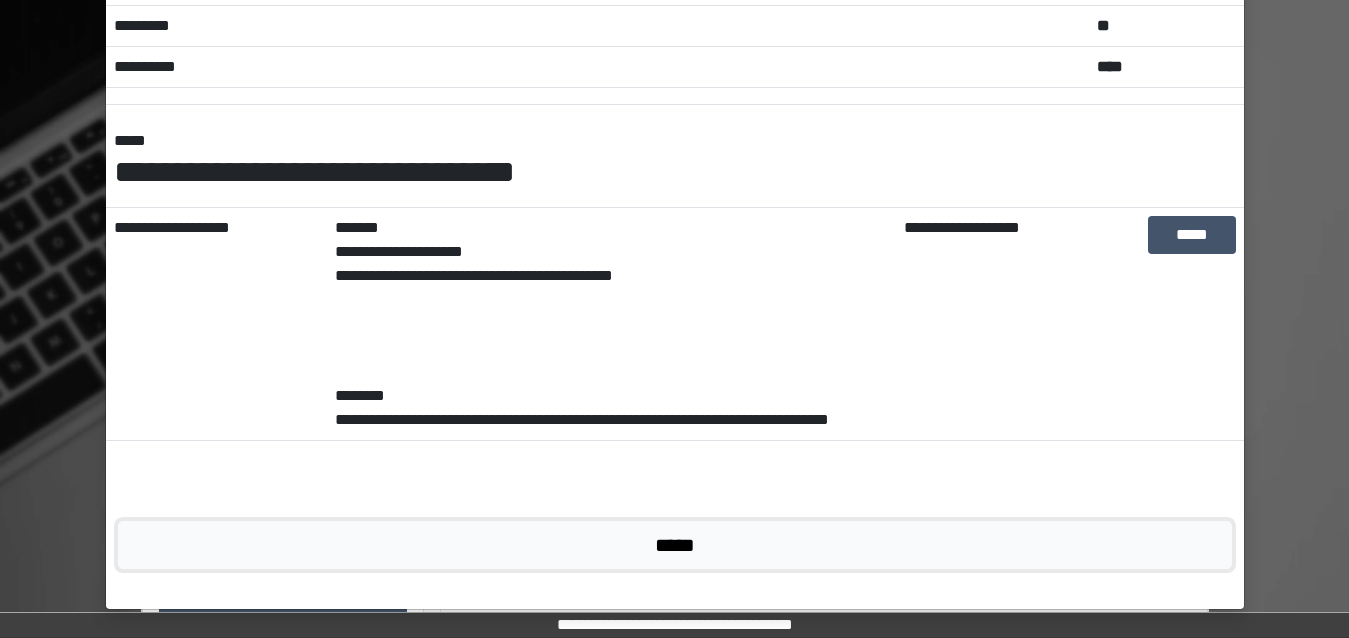 click on "*****" at bounding box center (675, 545) 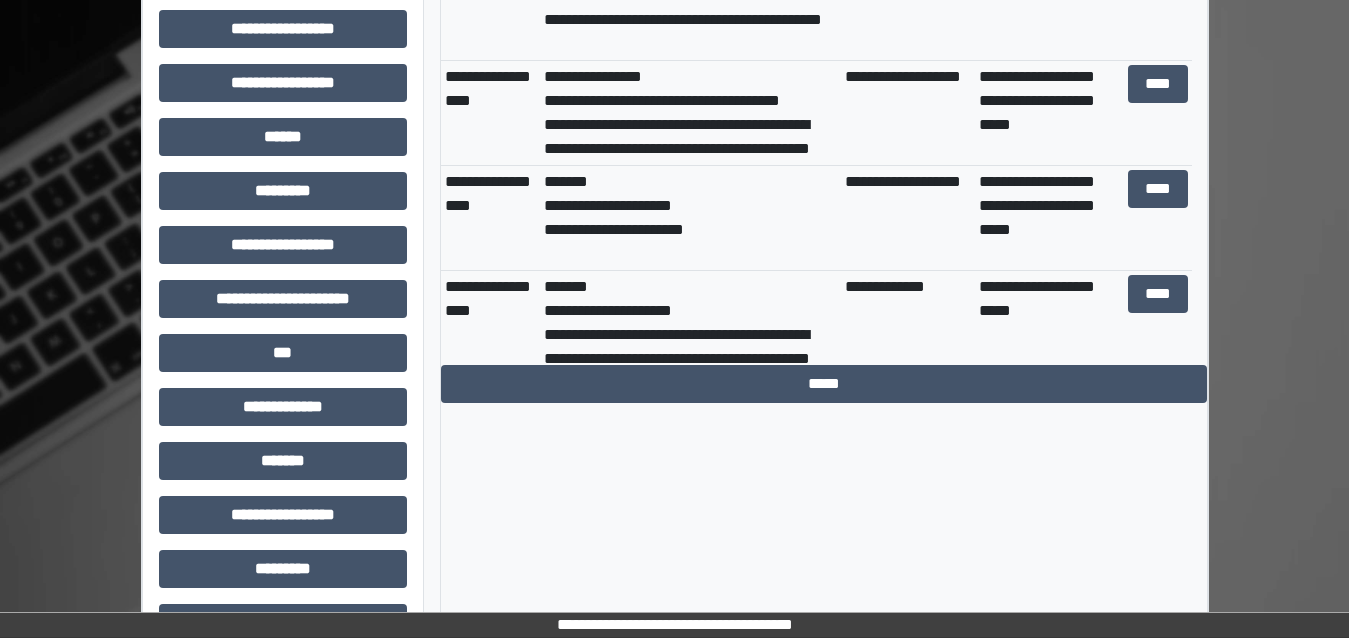 scroll, scrollTop: 600, scrollLeft: 0, axis: vertical 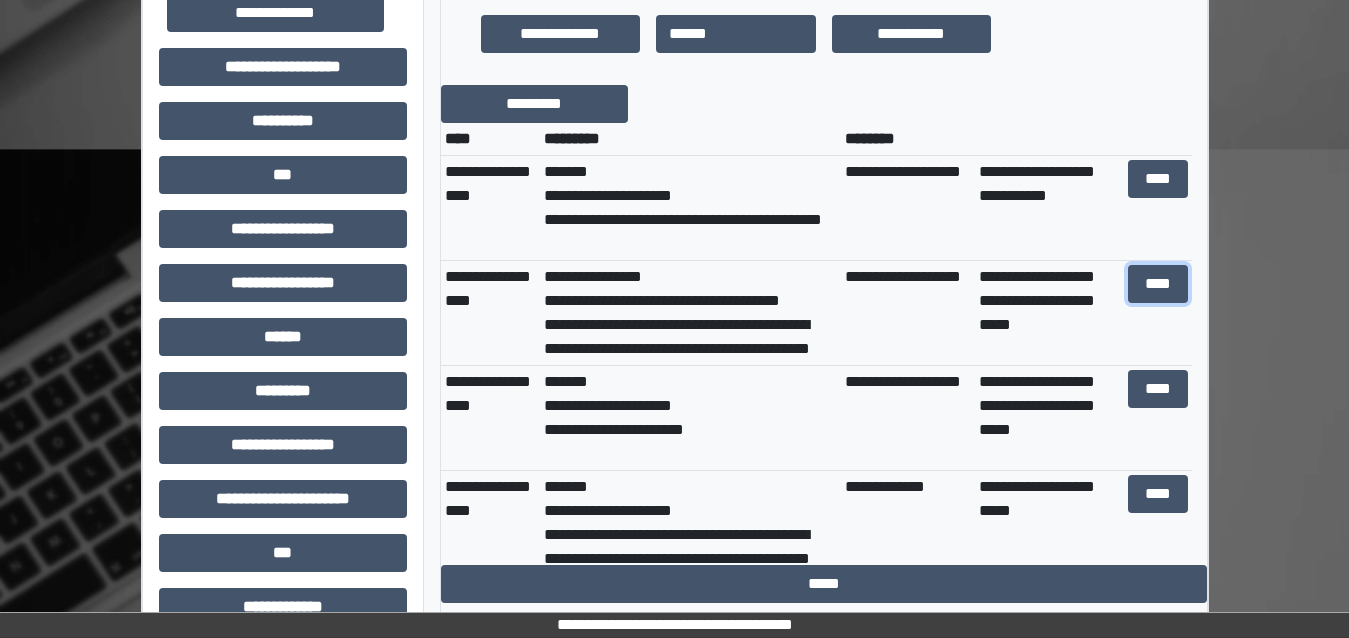 click on "****" at bounding box center [1158, 284] 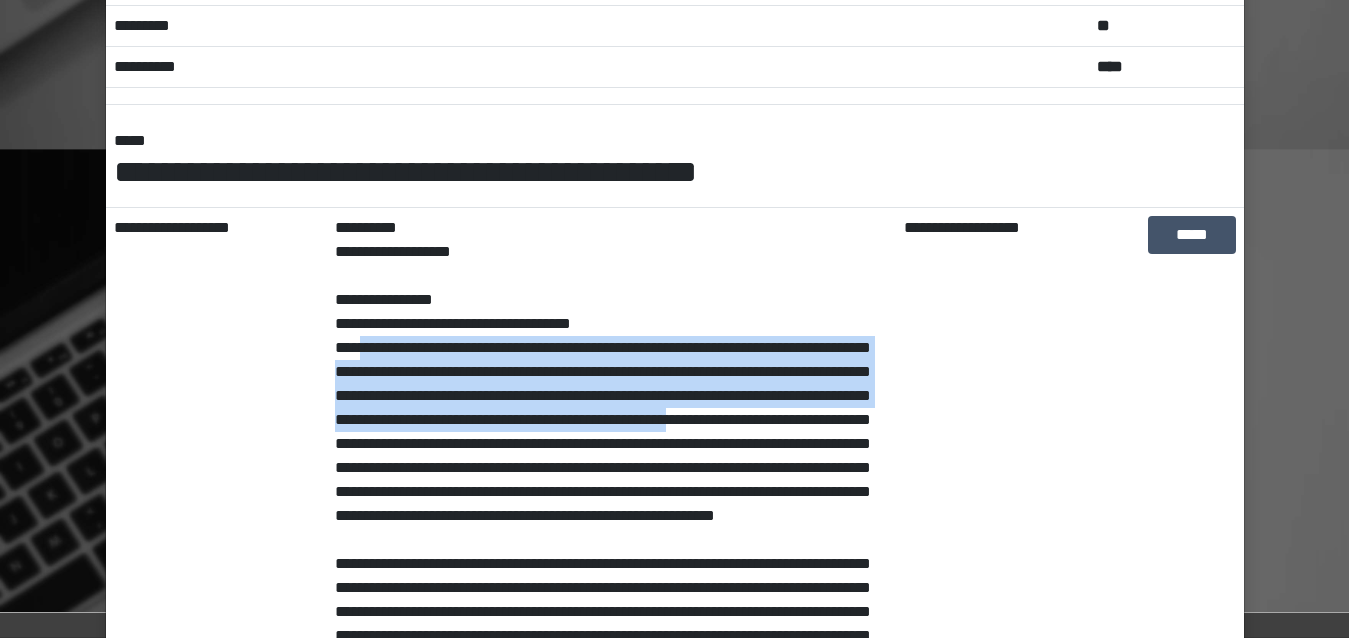 drag, startPoint x: 355, startPoint y: 353, endPoint x: 507, endPoint y: 444, distance: 177.15813 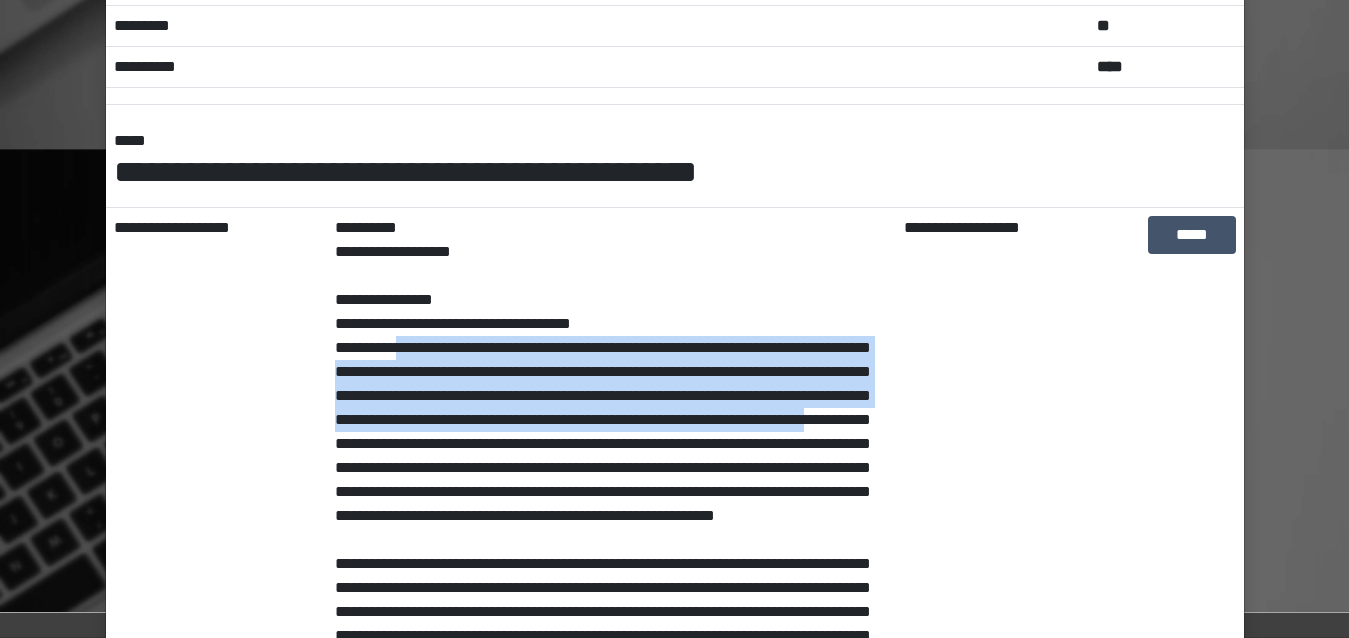 drag, startPoint x: 405, startPoint y: 347, endPoint x: 684, endPoint y: 455, distance: 299.17386 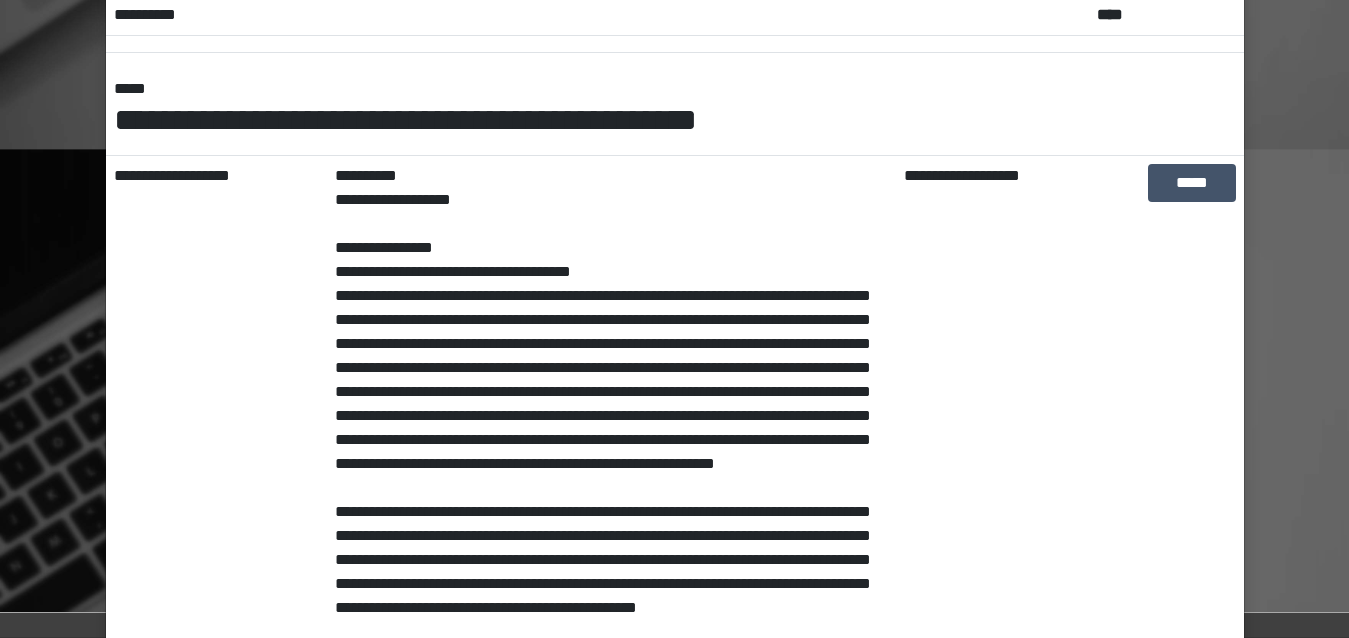 scroll, scrollTop: 273, scrollLeft: 0, axis: vertical 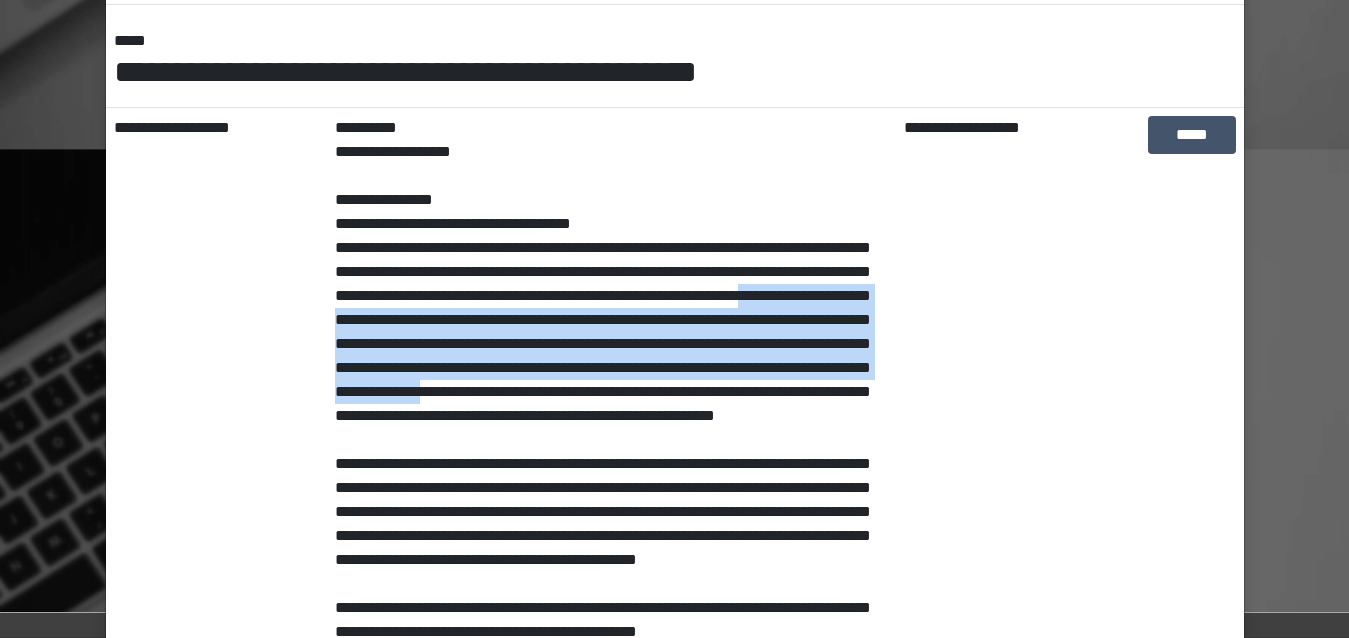drag, startPoint x: 433, startPoint y: 321, endPoint x: 508, endPoint y: 420, distance: 124.20145 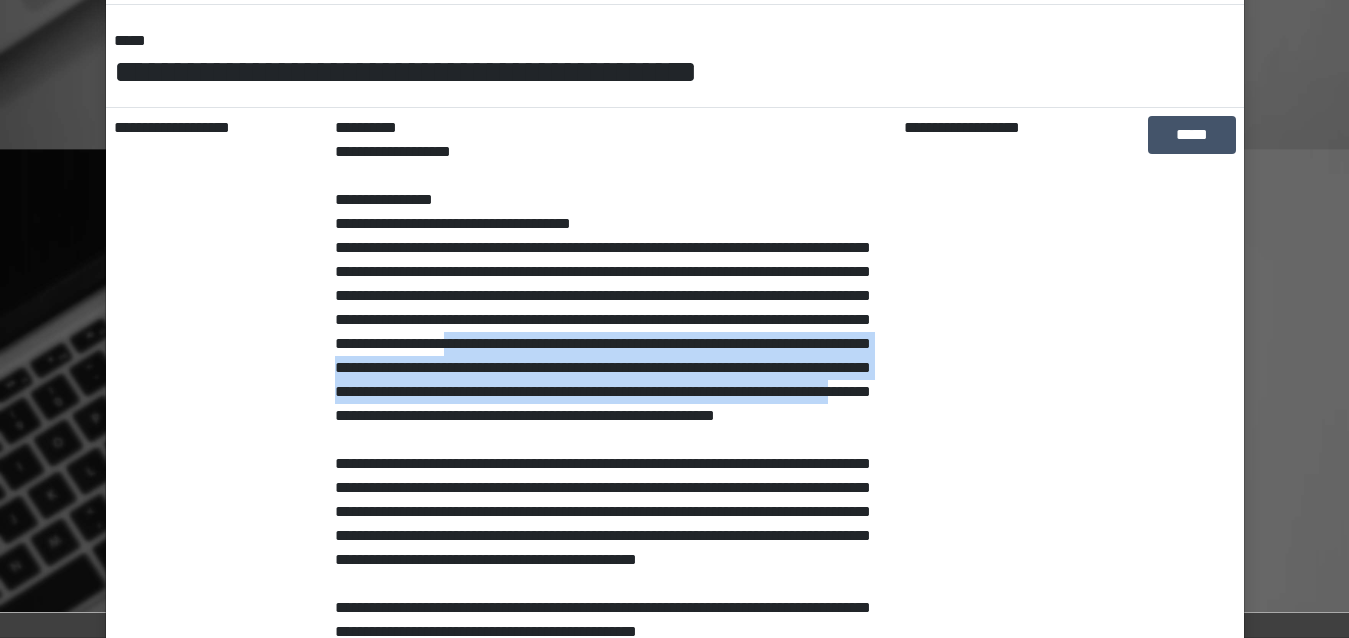 drag, startPoint x: 369, startPoint y: 368, endPoint x: 409, endPoint y: 450, distance: 91.235954 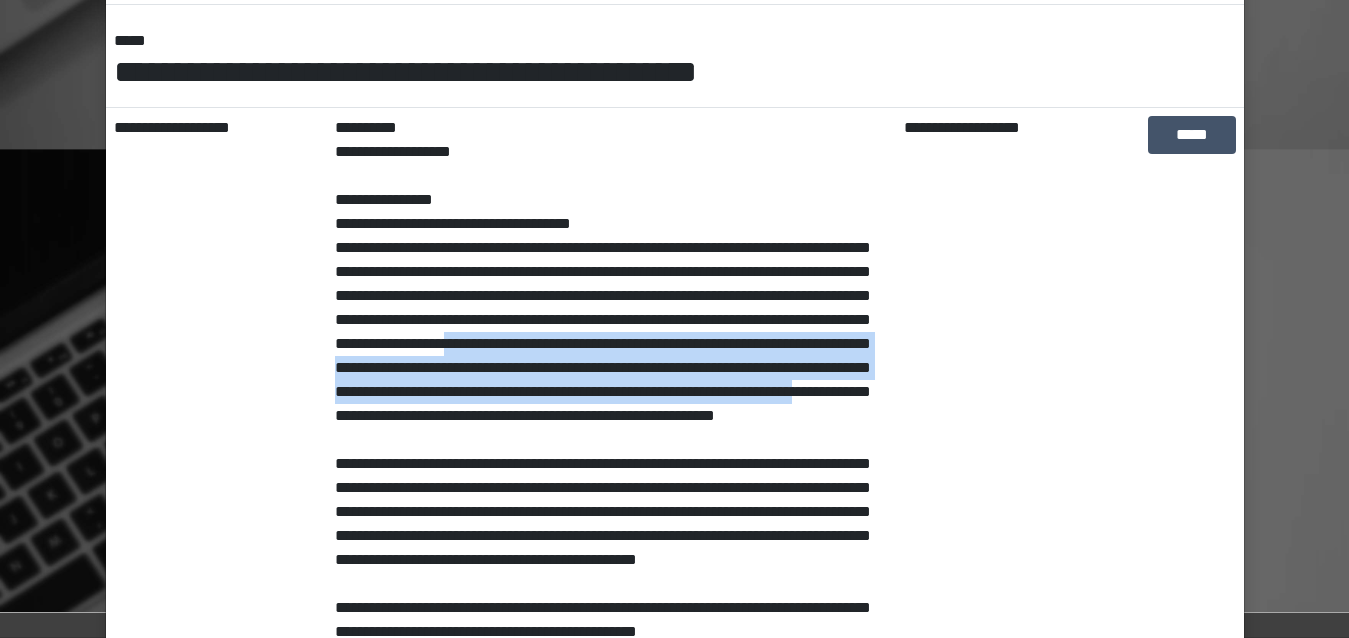 drag, startPoint x: 371, startPoint y: 363, endPoint x: 357, endPoint y: 444, distance: 82.20097 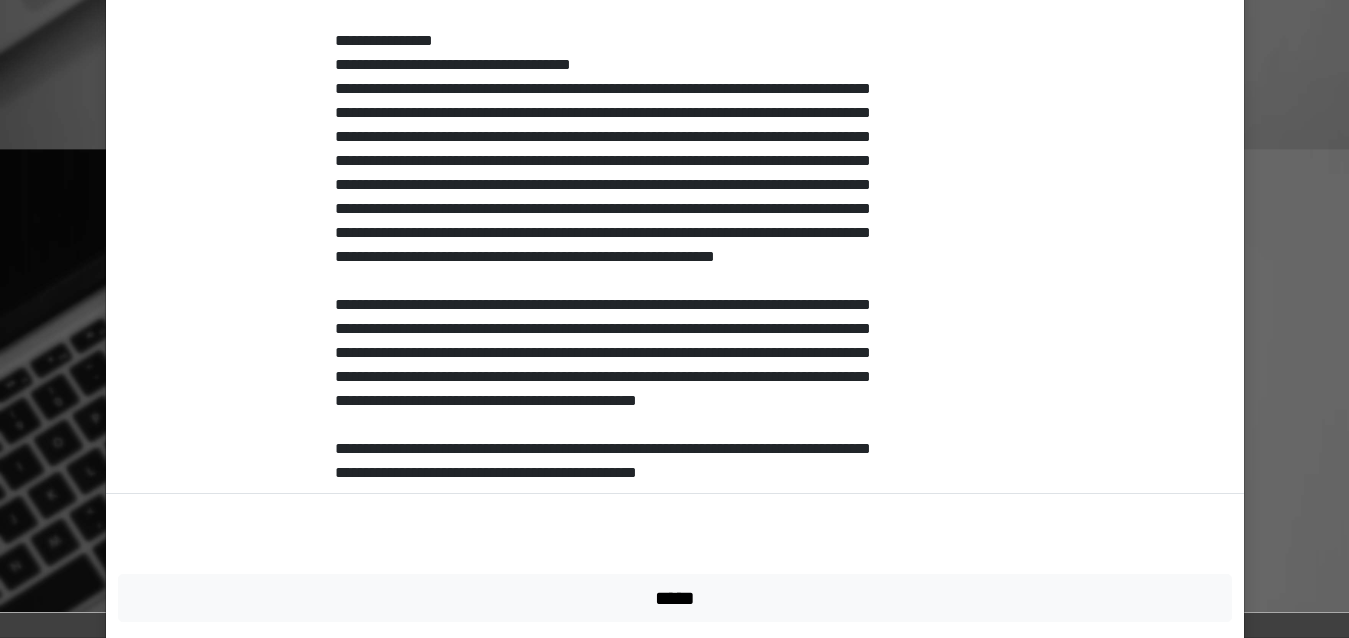 scroll, scrollTop: 533, scrollLeft: 0, axis: vertical 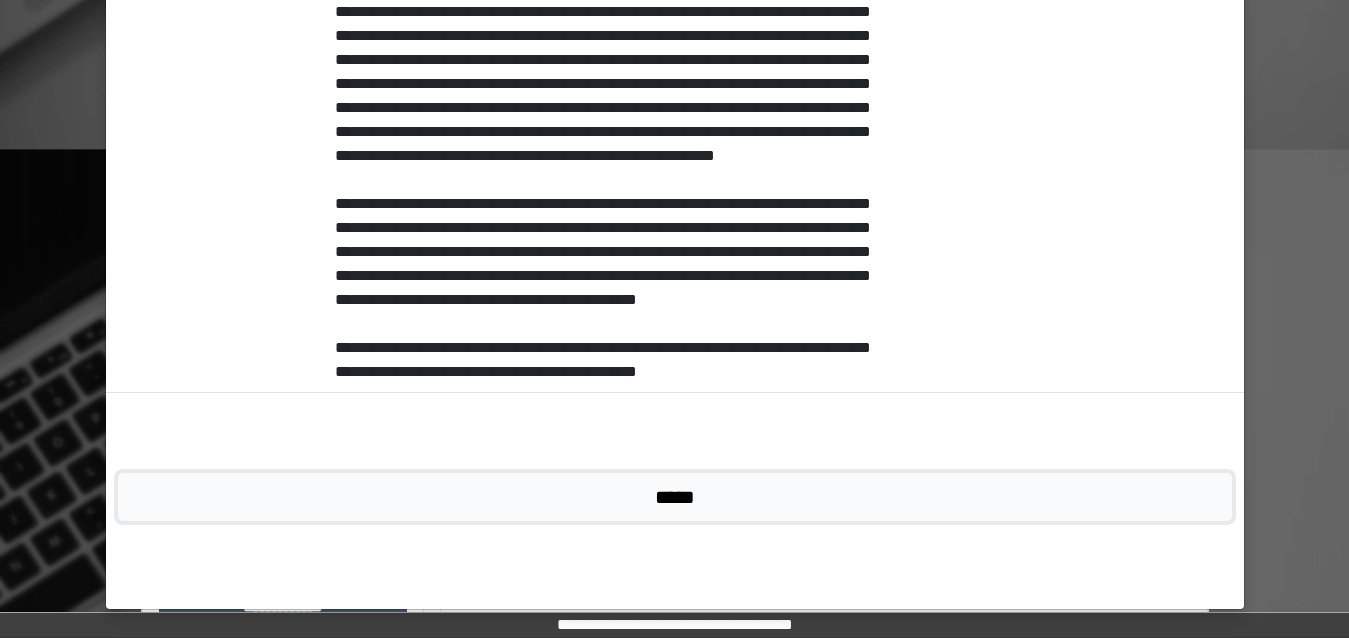 click on "*****" at bounding box center (675, 497) 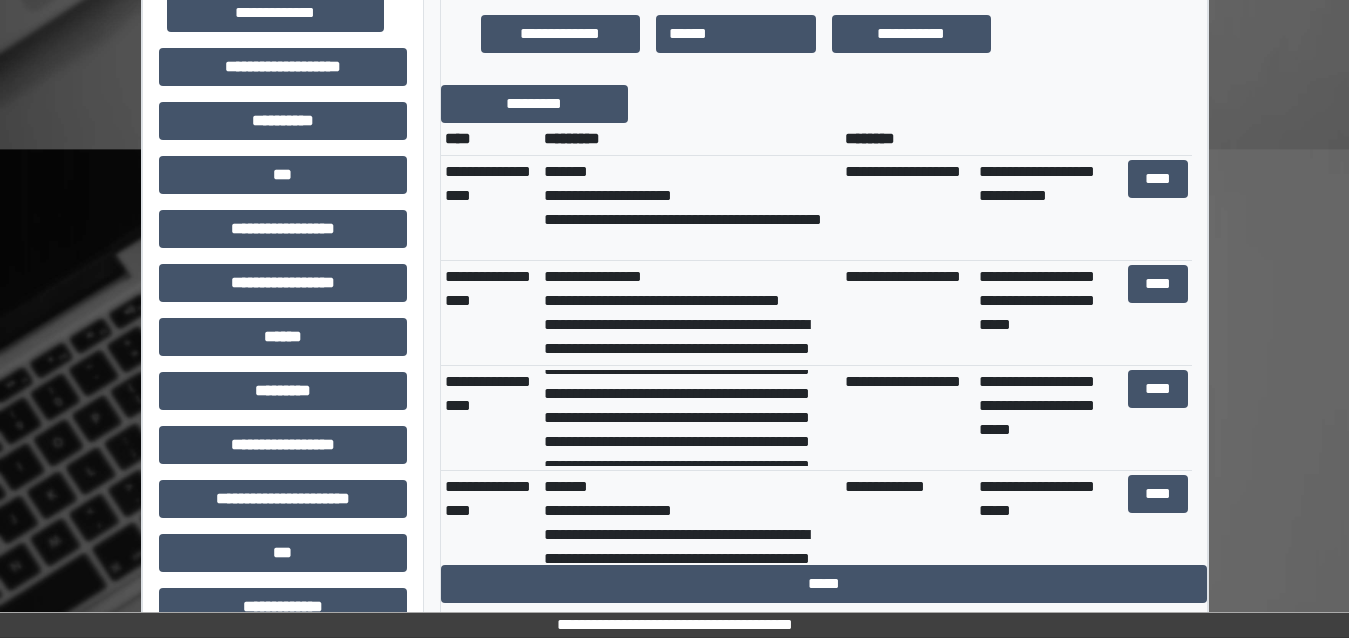 scroll, scrollTop: 400, scrollLeft: 0, axis: vertical 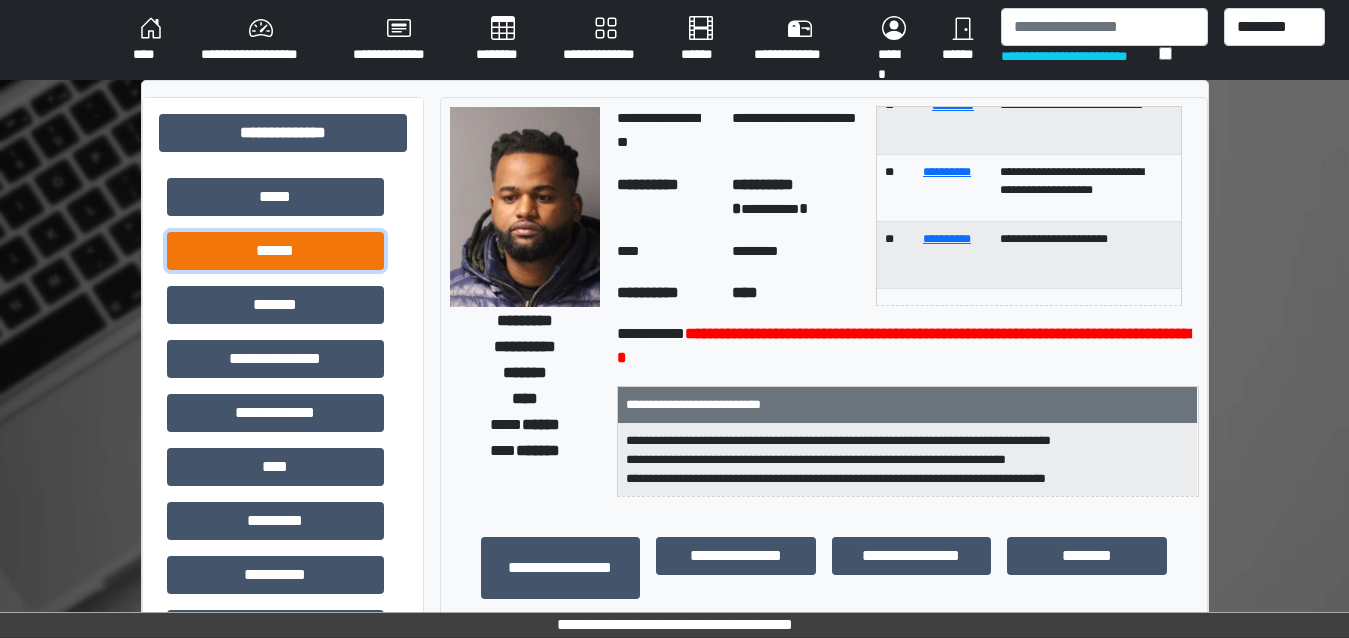 click on "******" at bounding box center (275, 251) 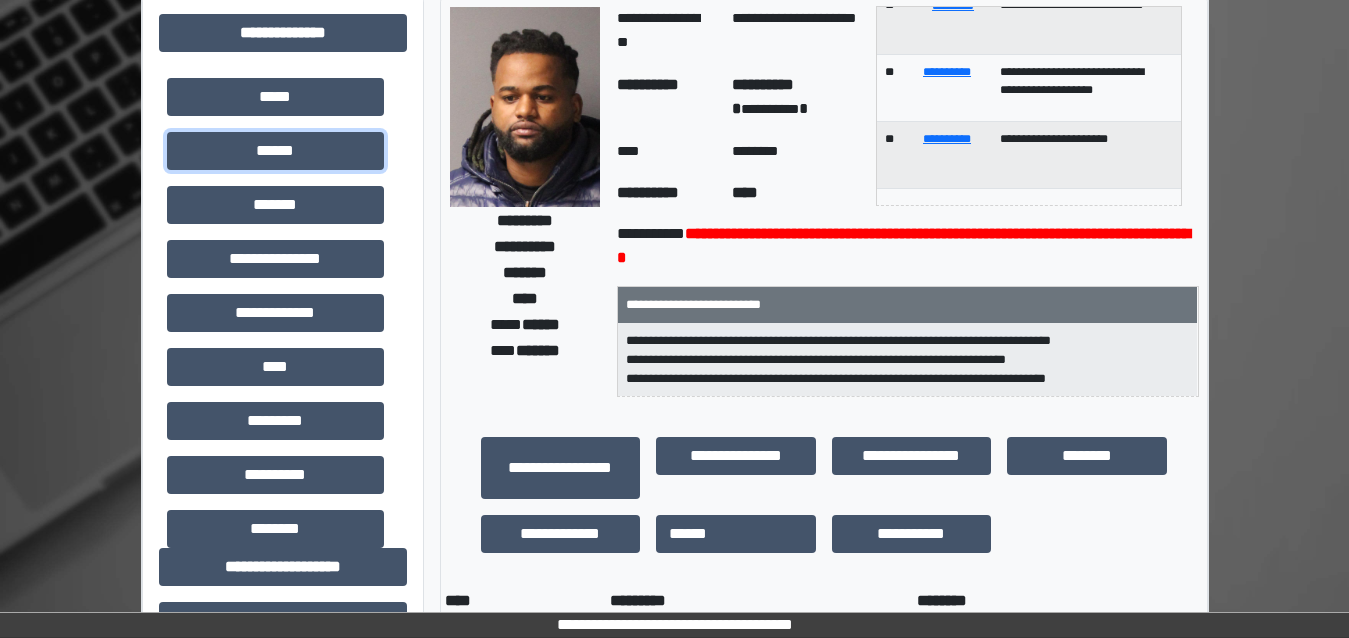 scroll, scrollTop: 0, scrollLeft: 0, axis: both 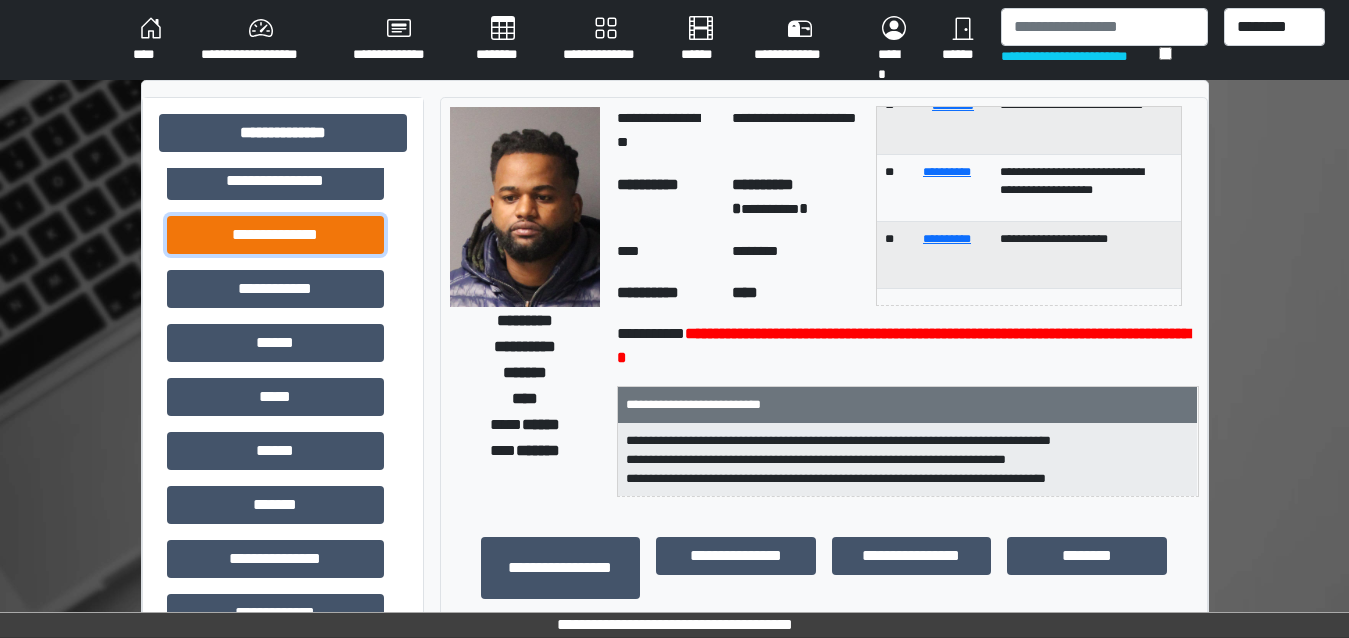 click on "**********" at bounding box center (275, 235) 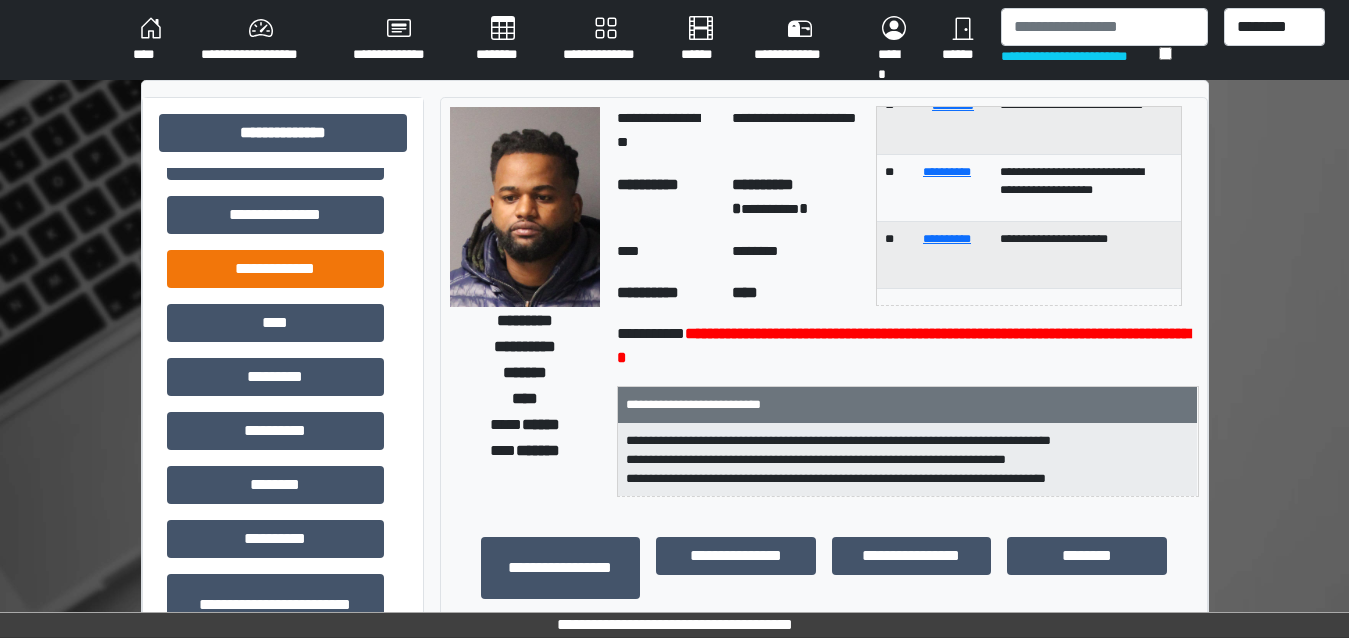 scroll, scrollTop: 580, scrollLeft: 0, axis: vertical 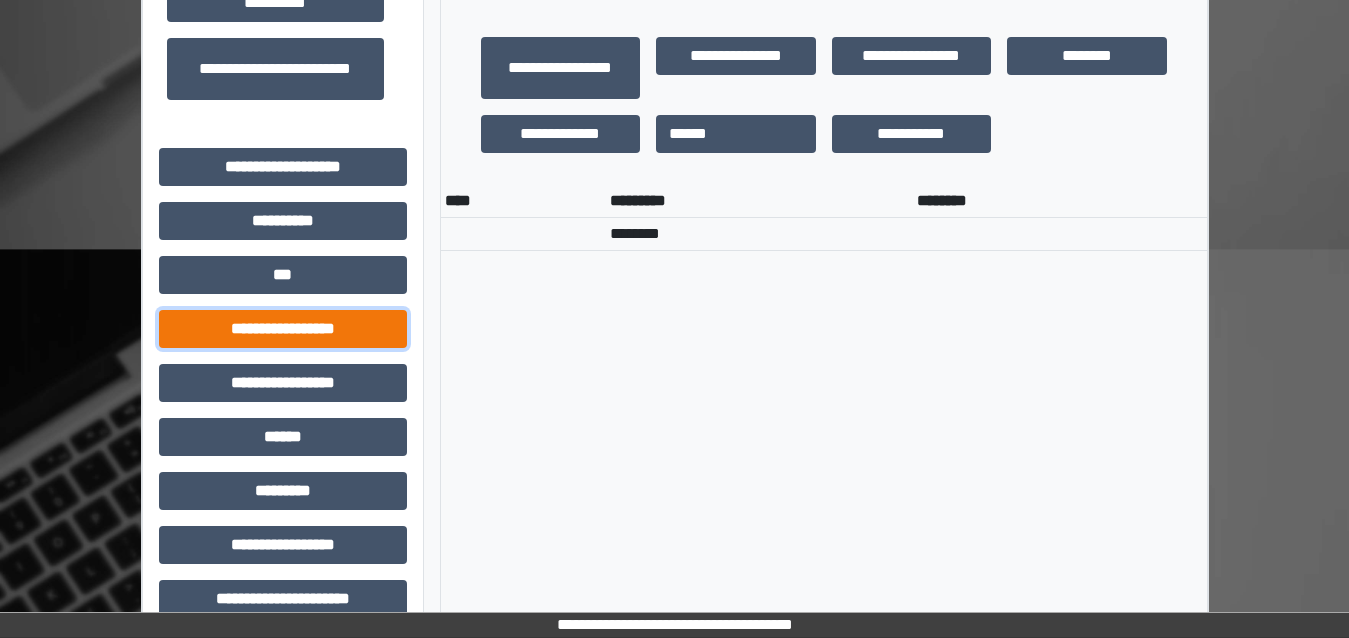 click on "**********" at bounding box center (283, 329) 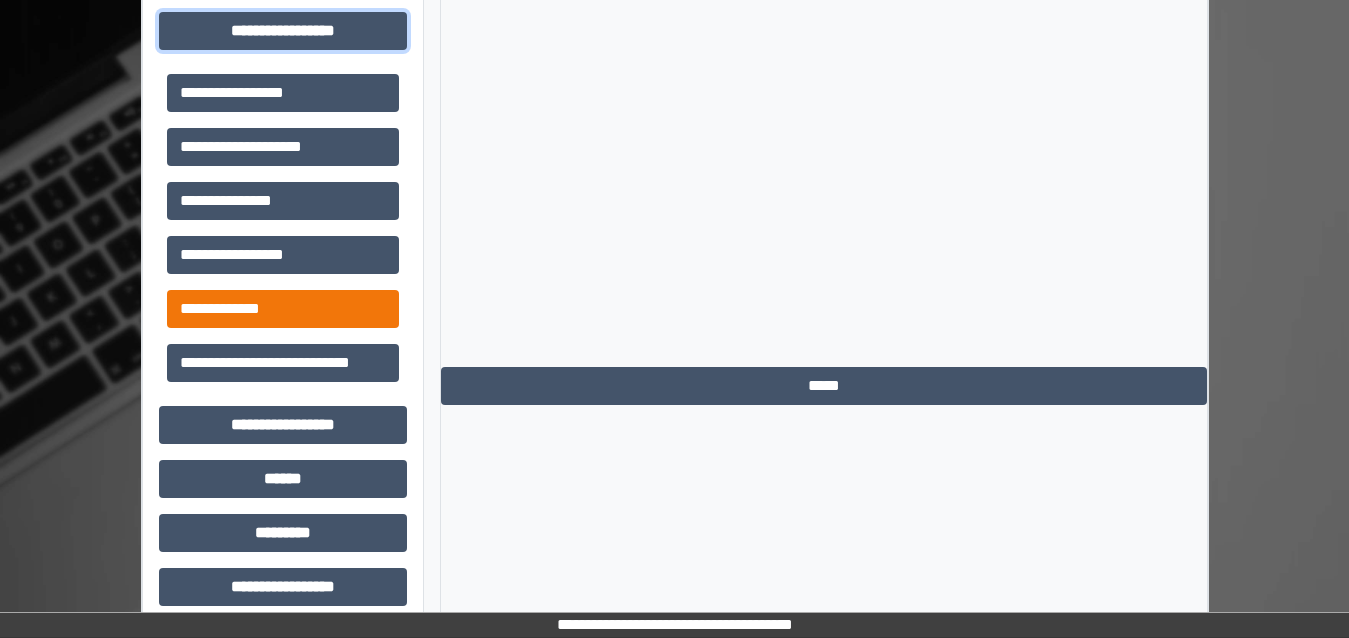 scroll, scrollTop: 800, scrollLeft: 0, axis: vertical 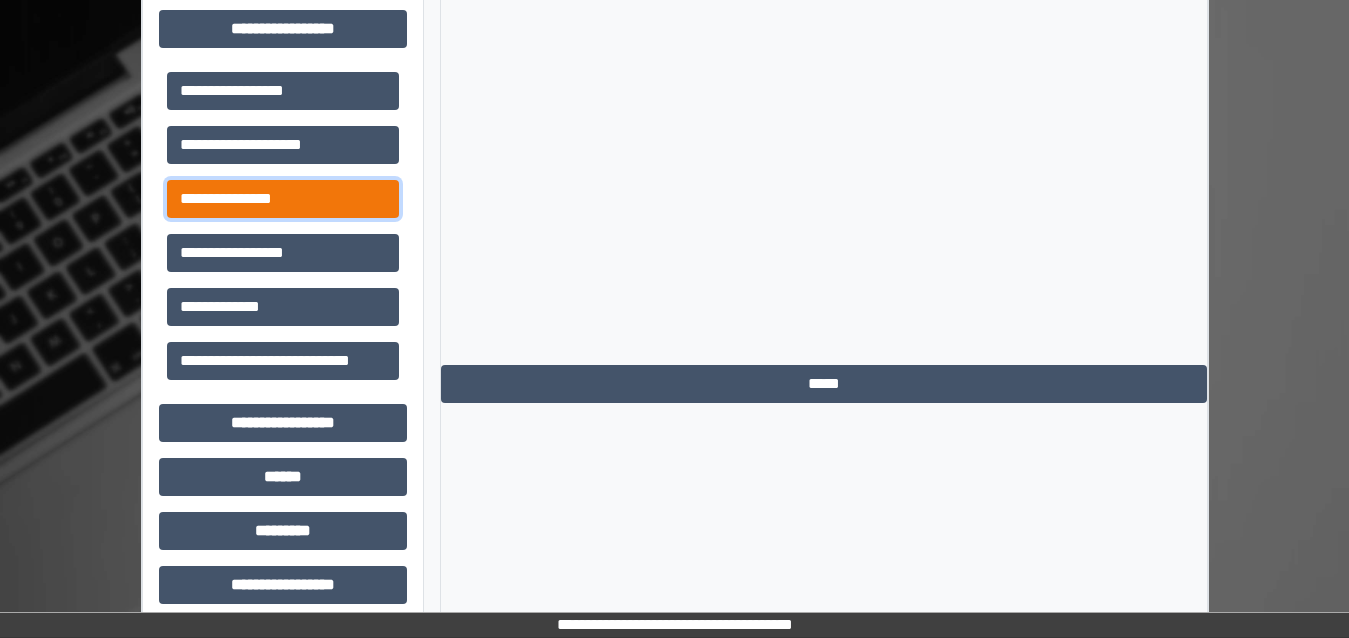 click on "**********" at bounding box center (283, 199) 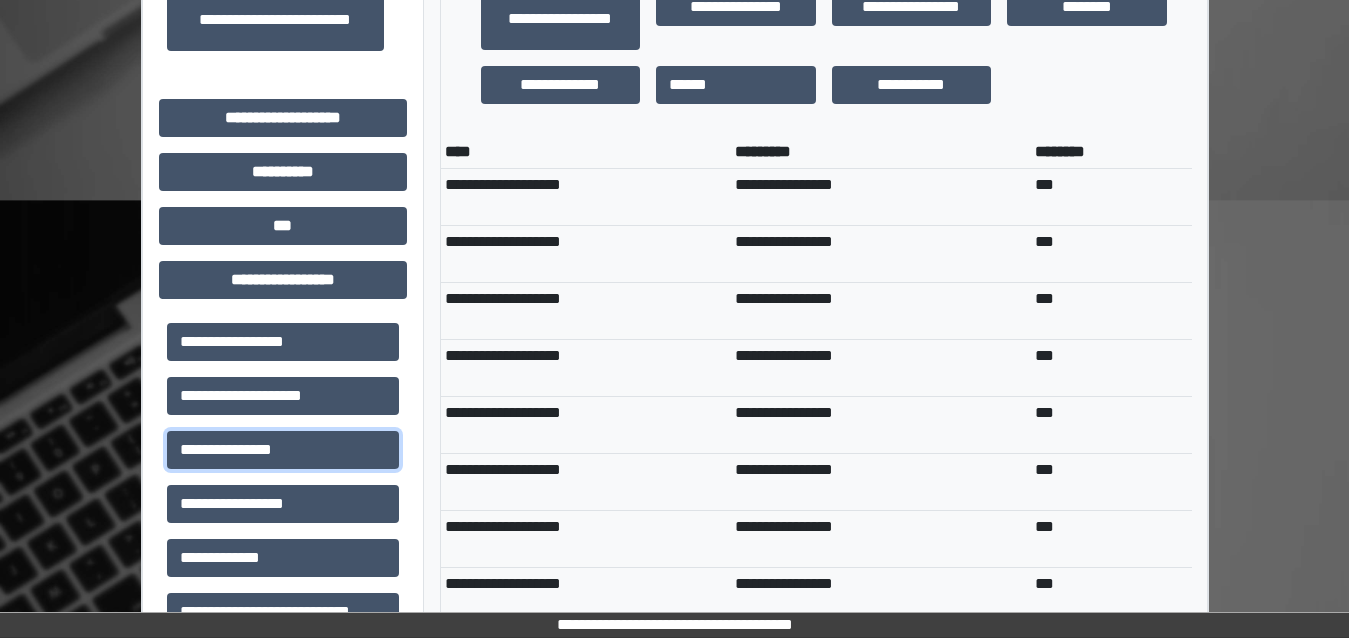 scroll, scrollTop: 500, scrollLeft: 0, axis: vertical 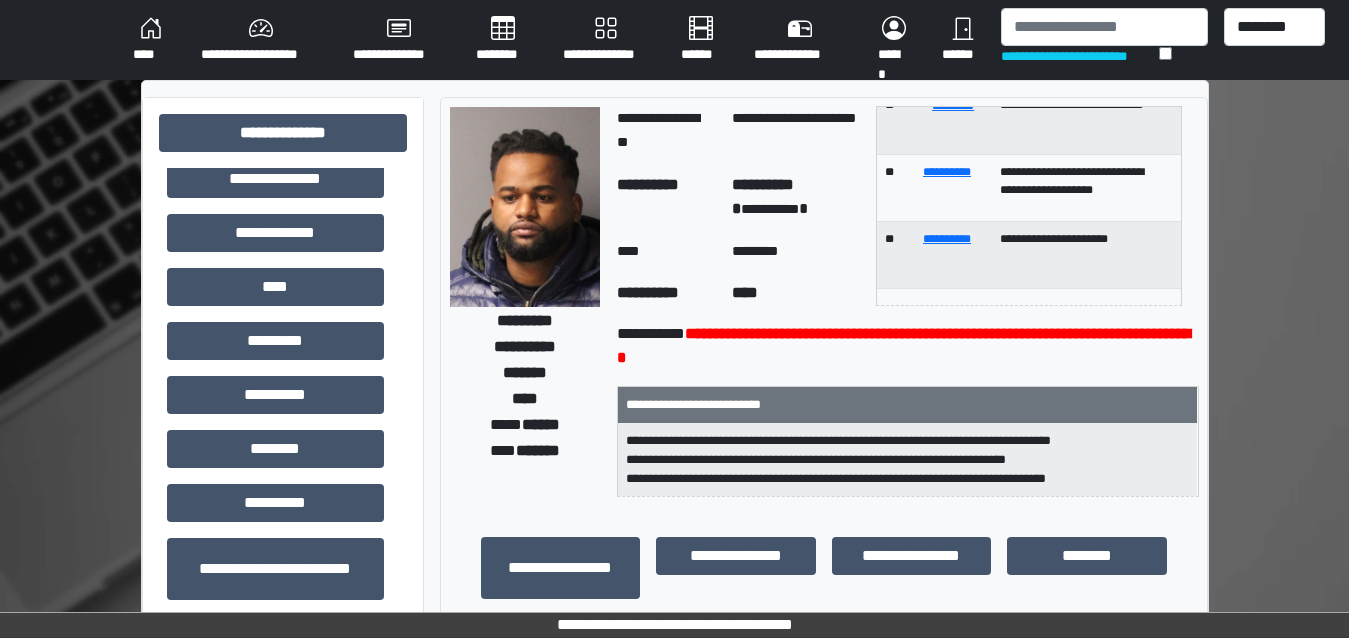 click on "****" at bounding box center [151, 40] 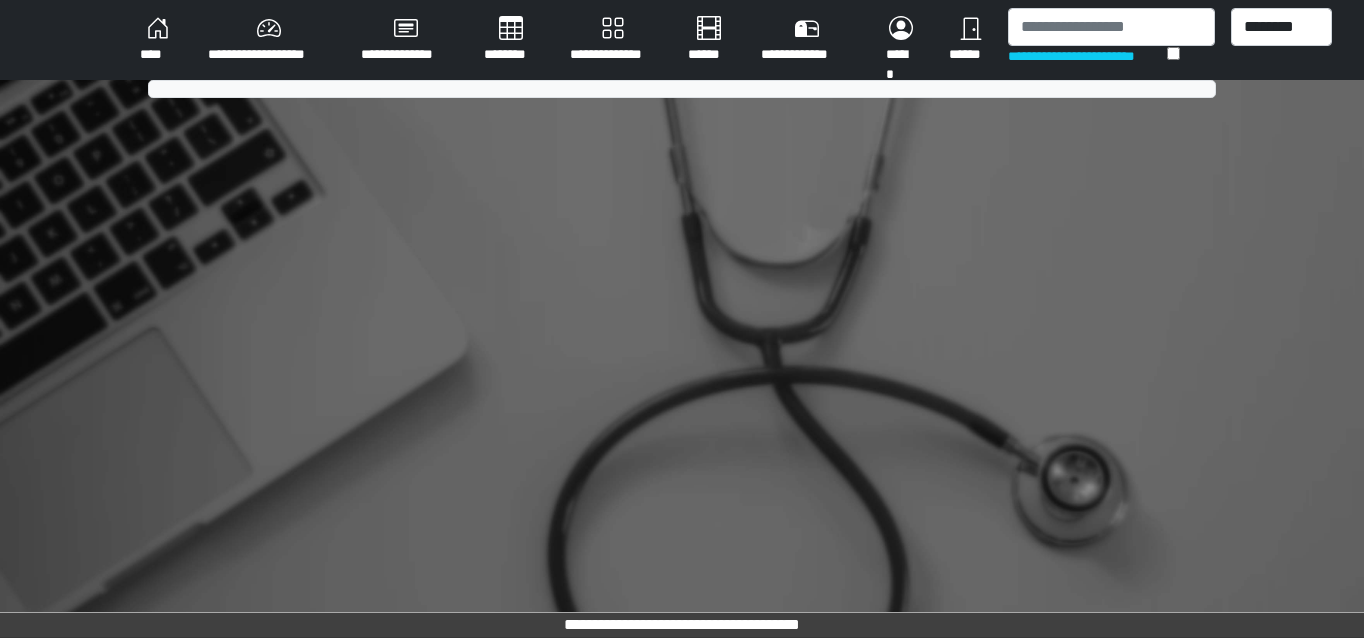 scroll, scrollTop: 0, scrollLeft: 0, axis: both 